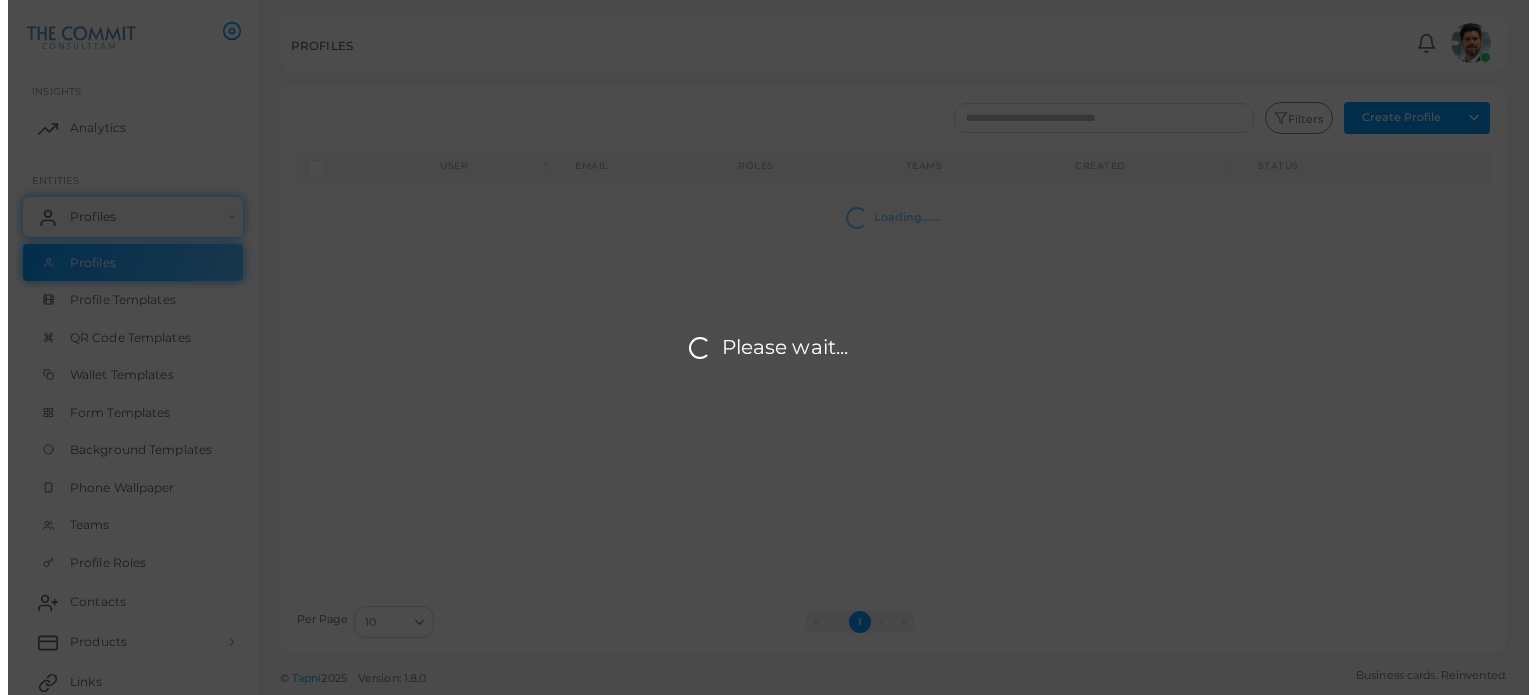 scroll, scrollTop: 0, scrollLeft: 0, axis: both 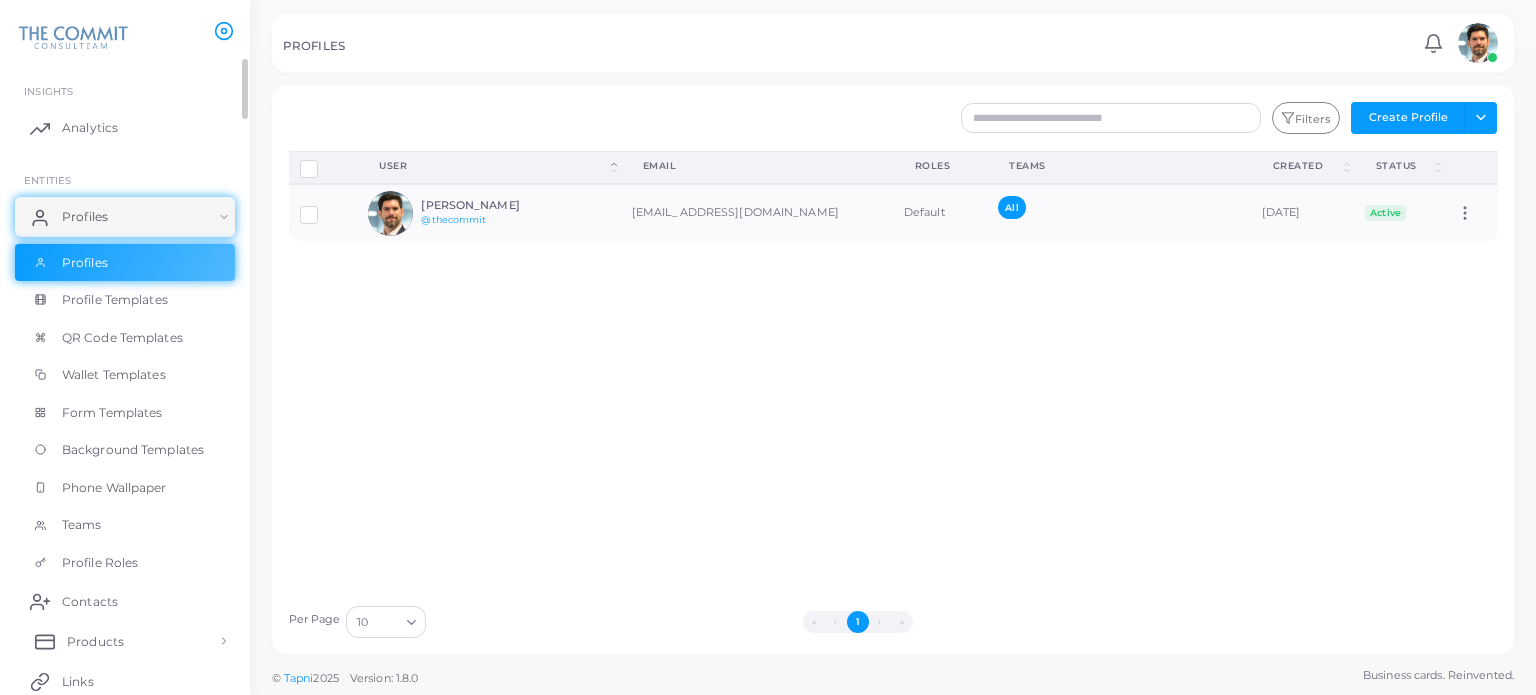 click on "Products" at bounding box center [95, 642] 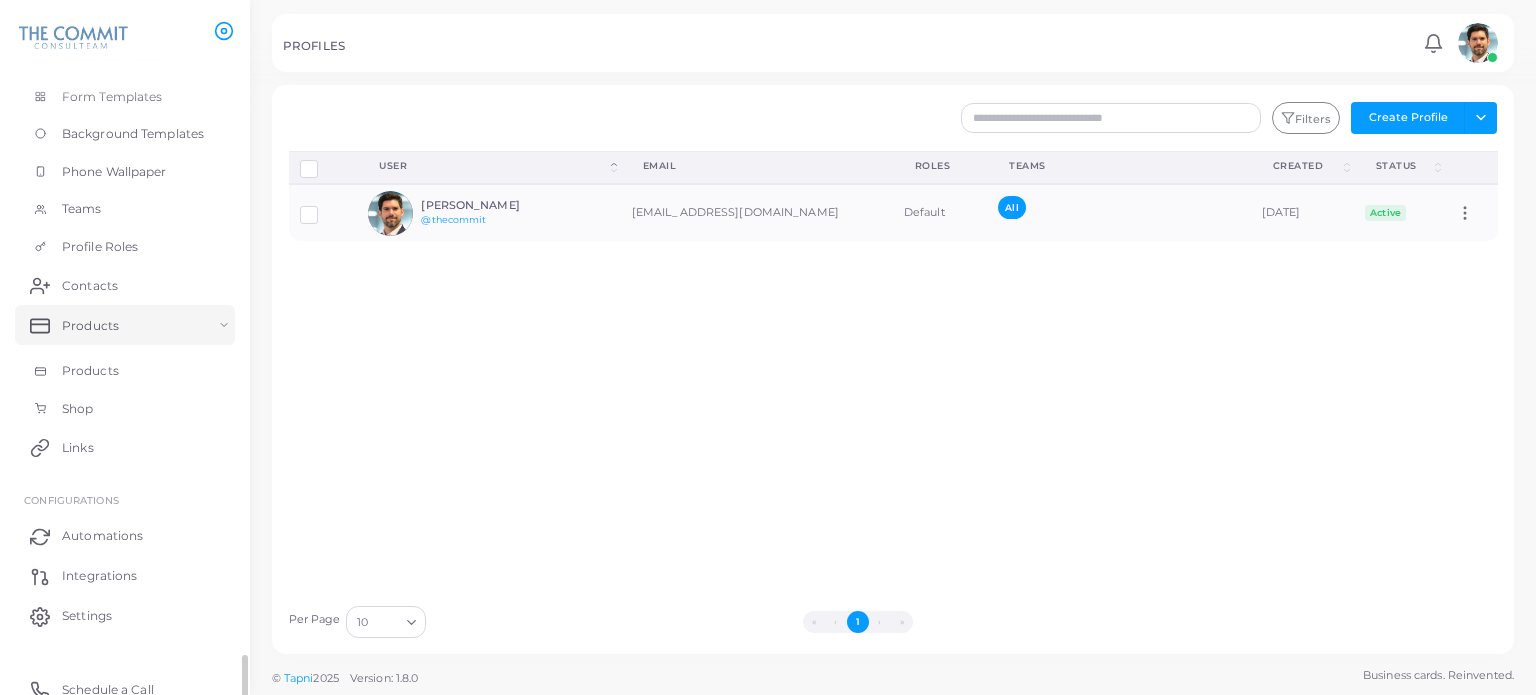 scroll, scrollTop: 328, scrollLeft: 0, axis: vertical 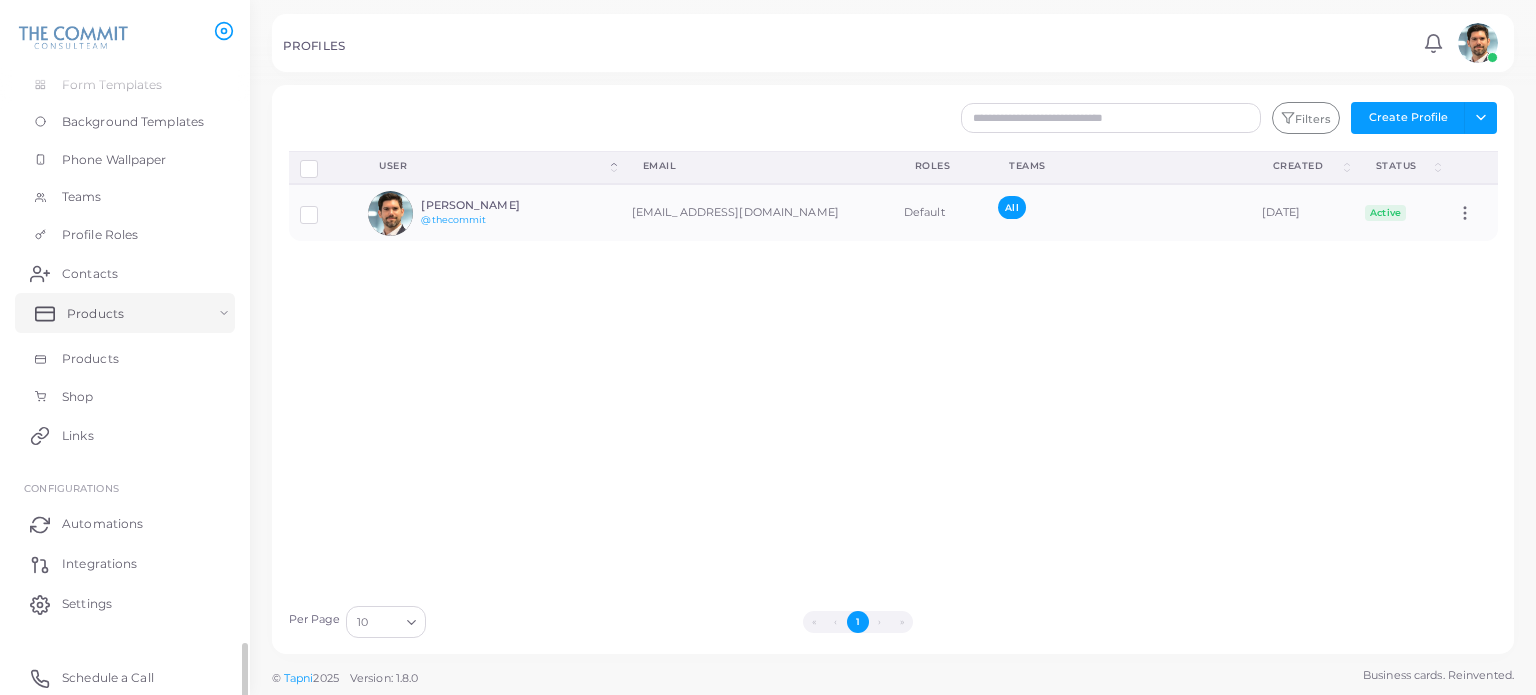 click on "Products" at bounding box center (125, 313) 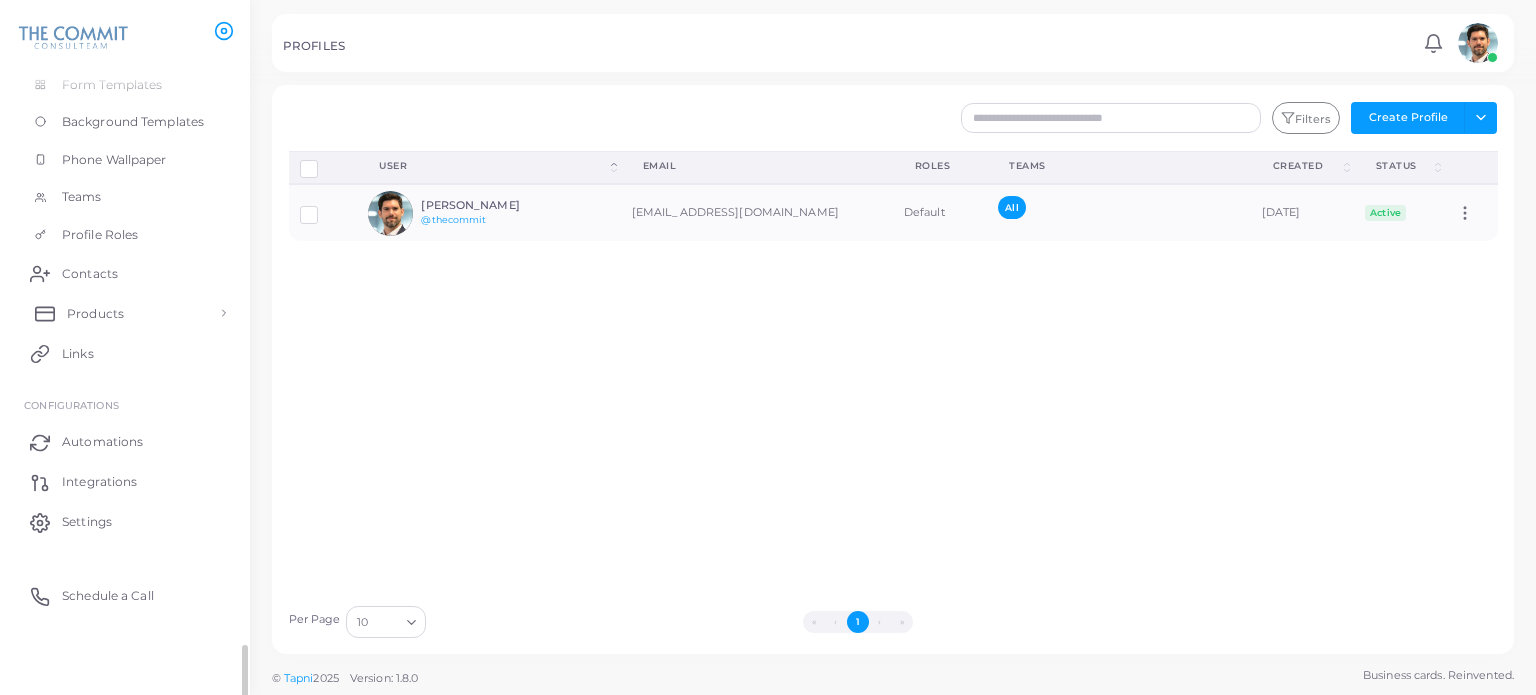 scroll, scrollTop: 328, scrollLeft: 0, axis: vertical 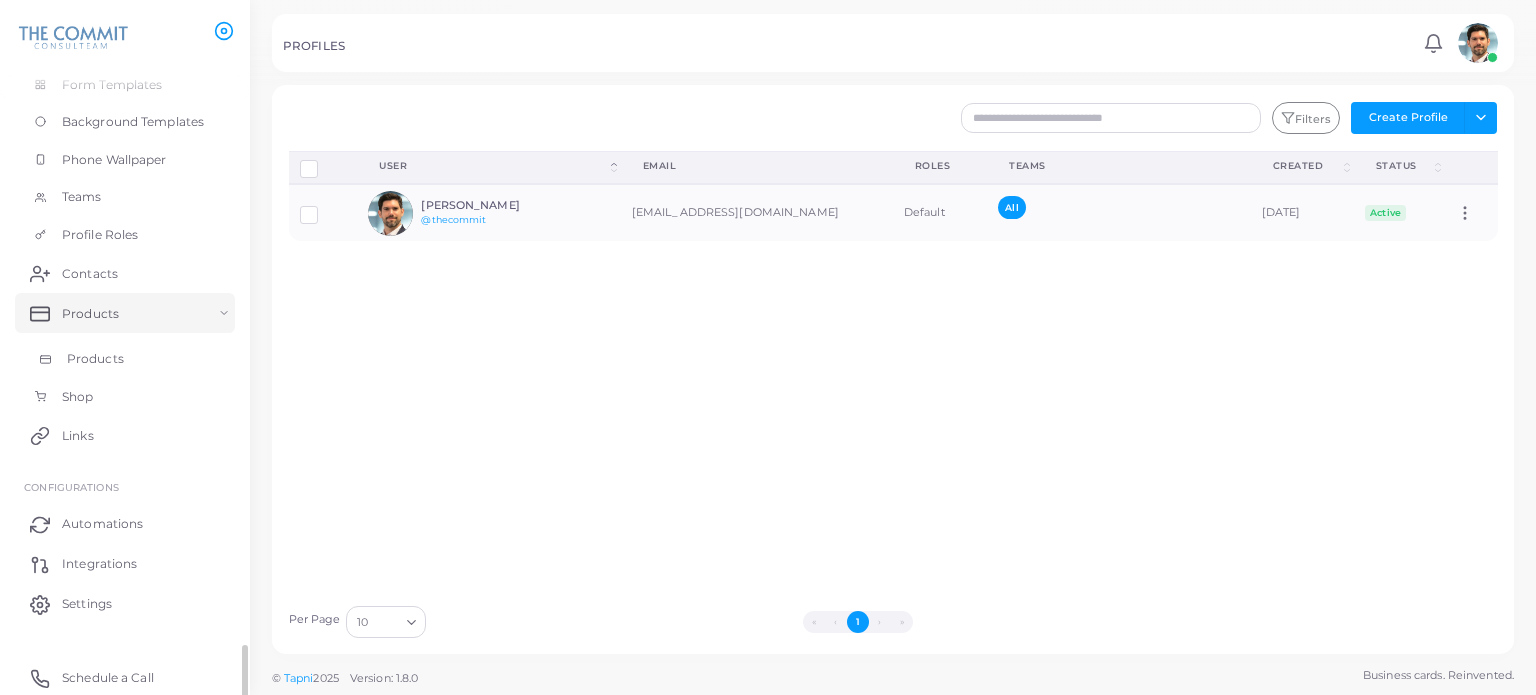 click on "Products" at bounding box center (95, 359) 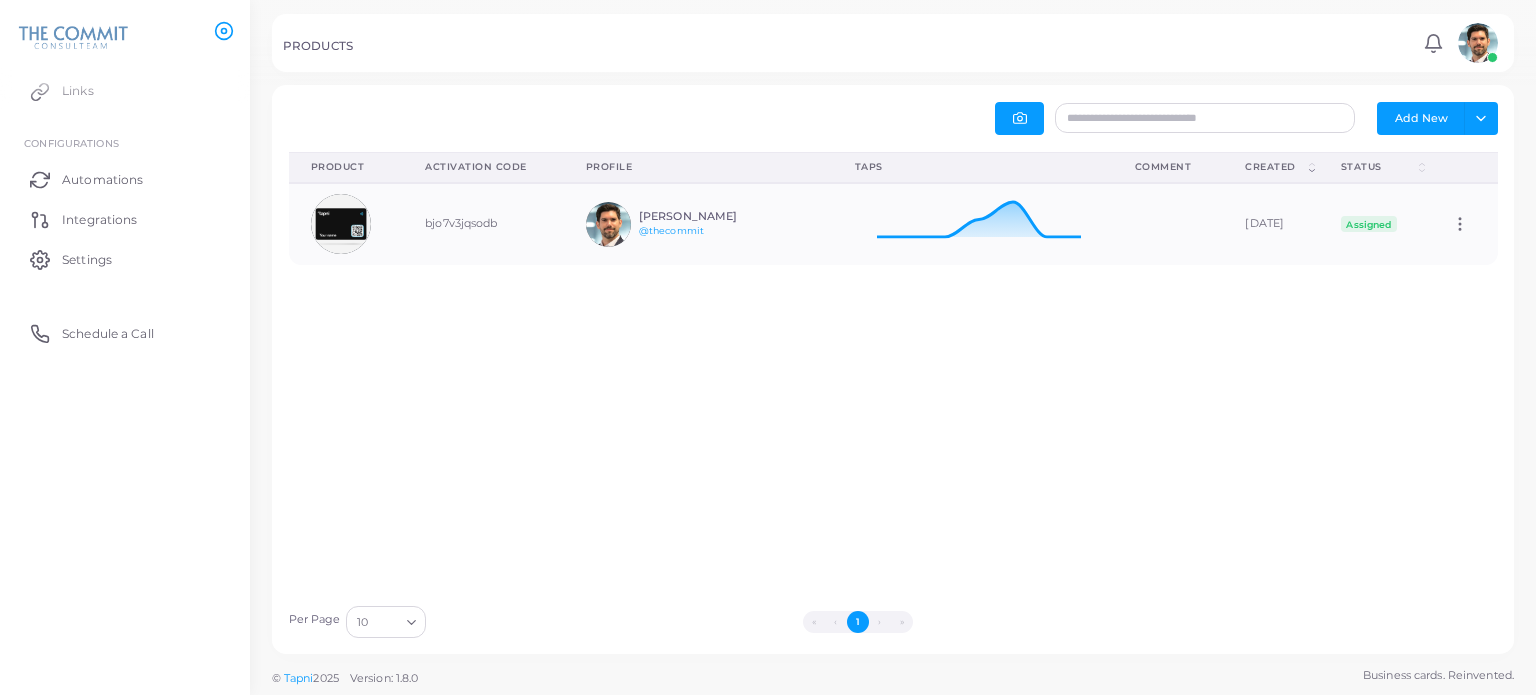 scroll, scrollTop: 16, scrollLeft: 16, axis: both 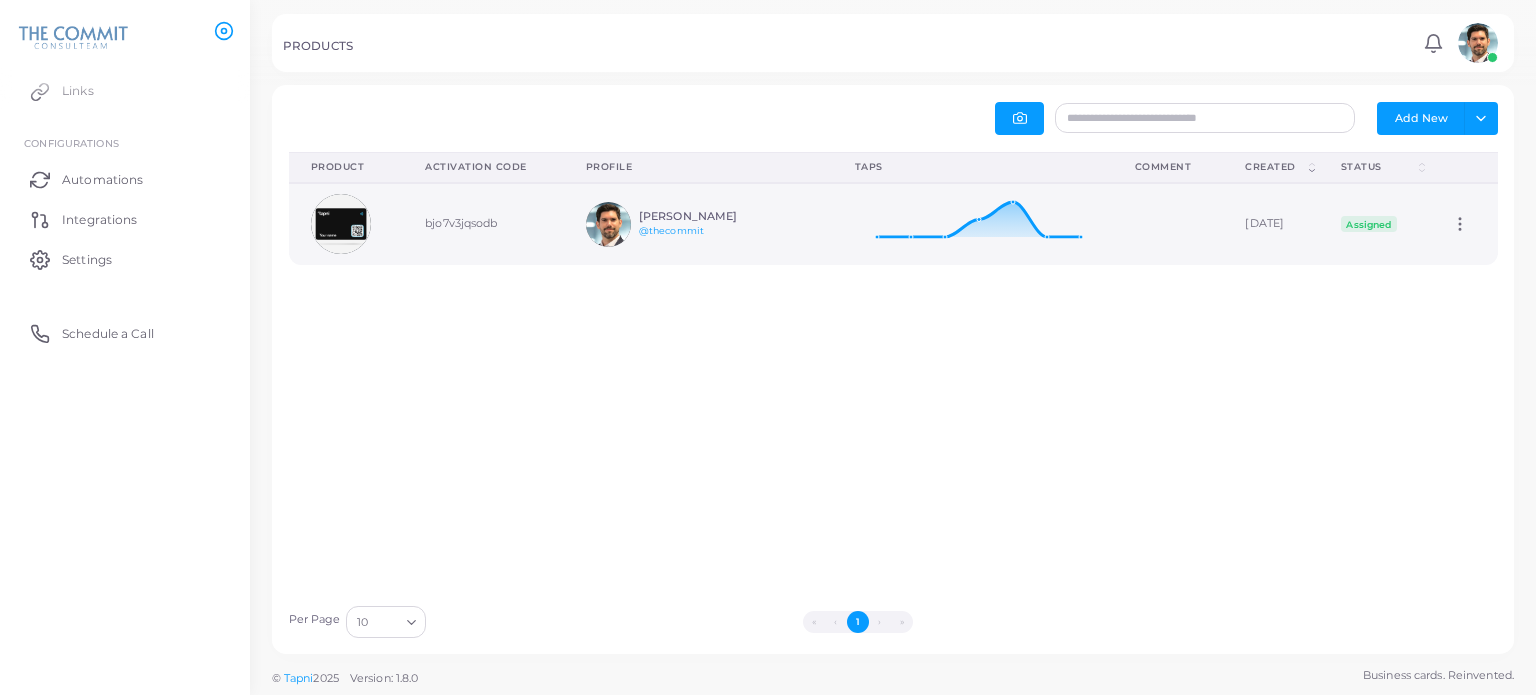 click on "[PERSON_NAME]" at bounding box center [712, 216] 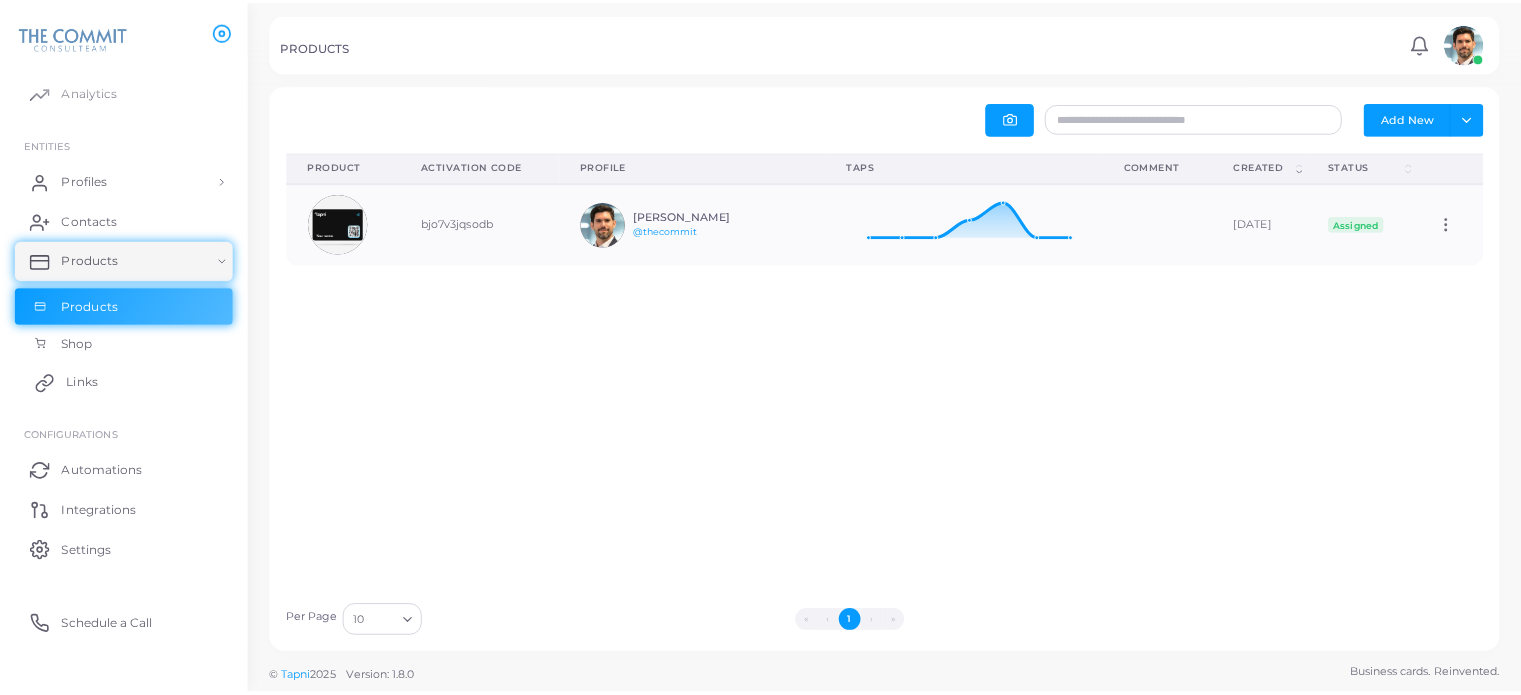 scroll, scrollTop: 0, scrollLeft: 0, axis: both 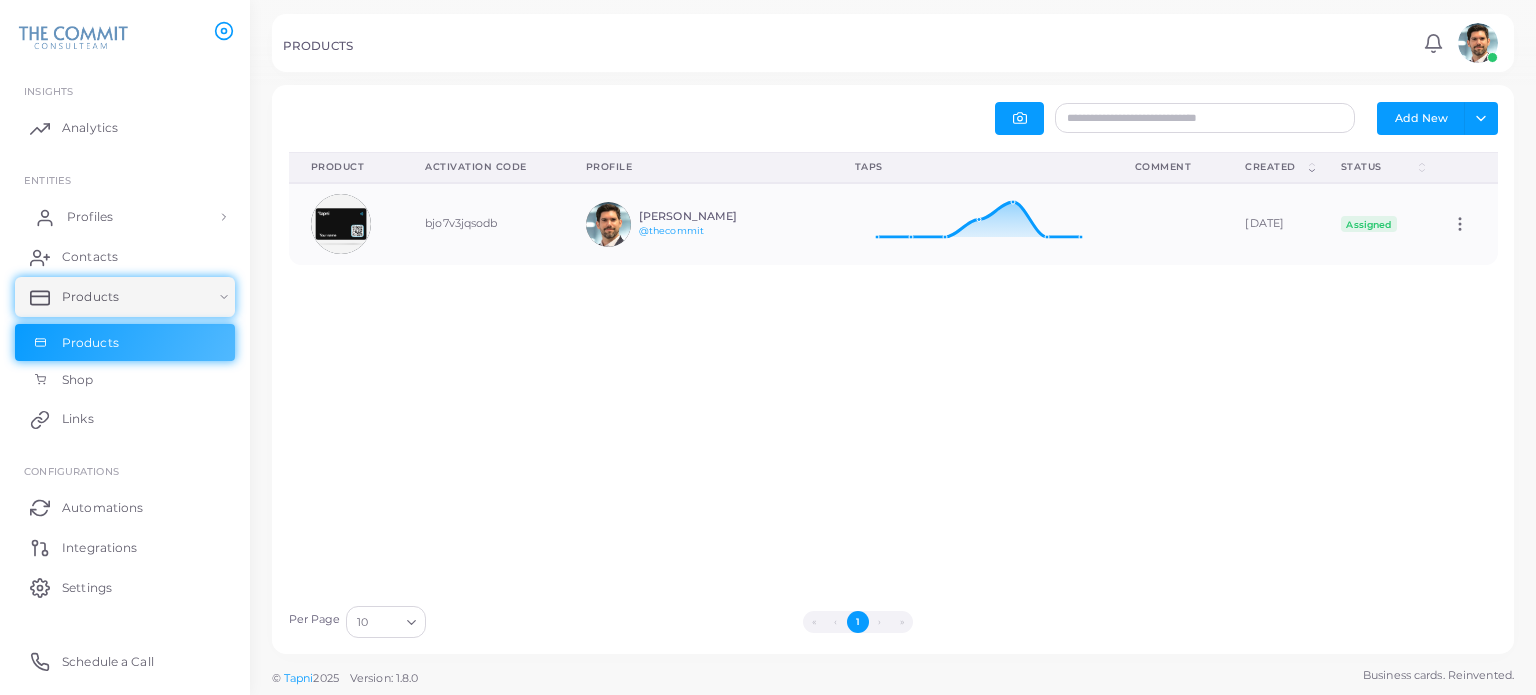 click on "Profiles" at bounding box center (125, 217) 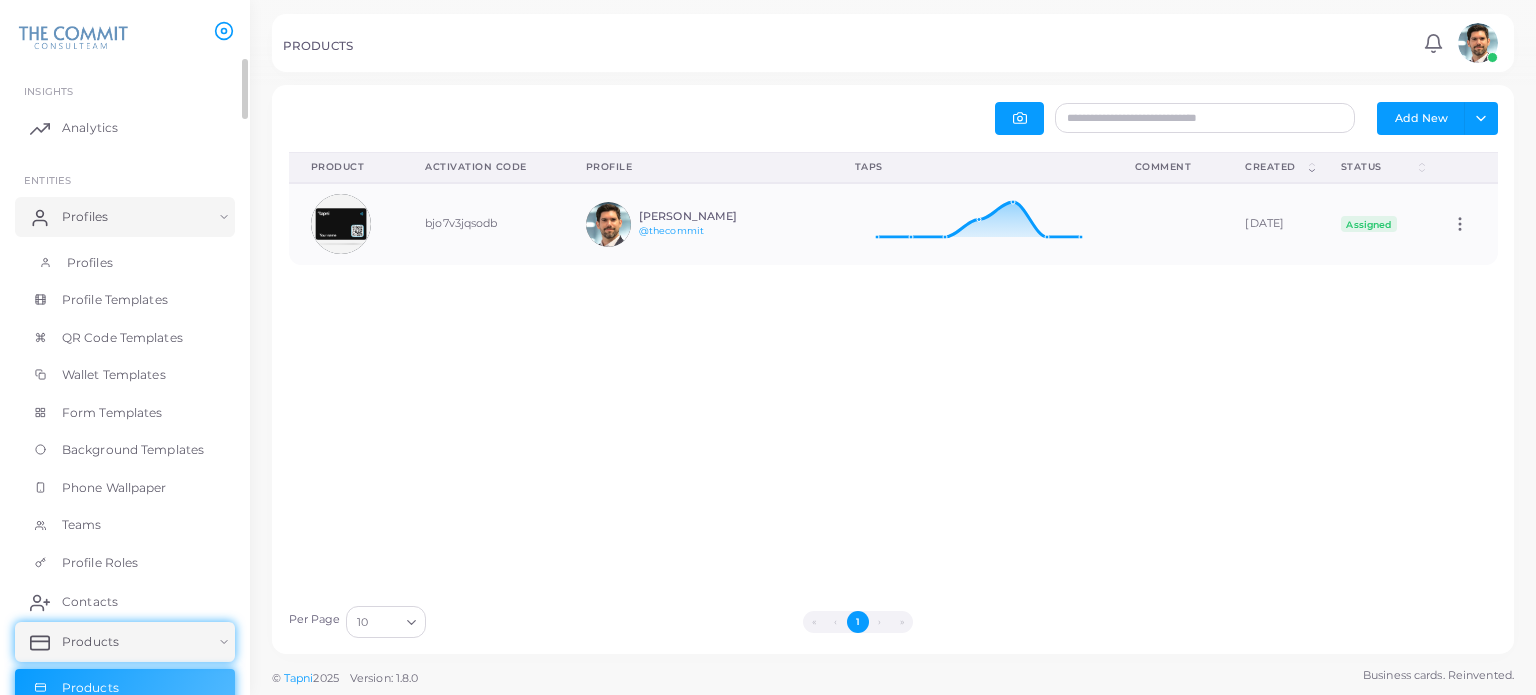click on "Profiles" at bounding box center (125, 263) 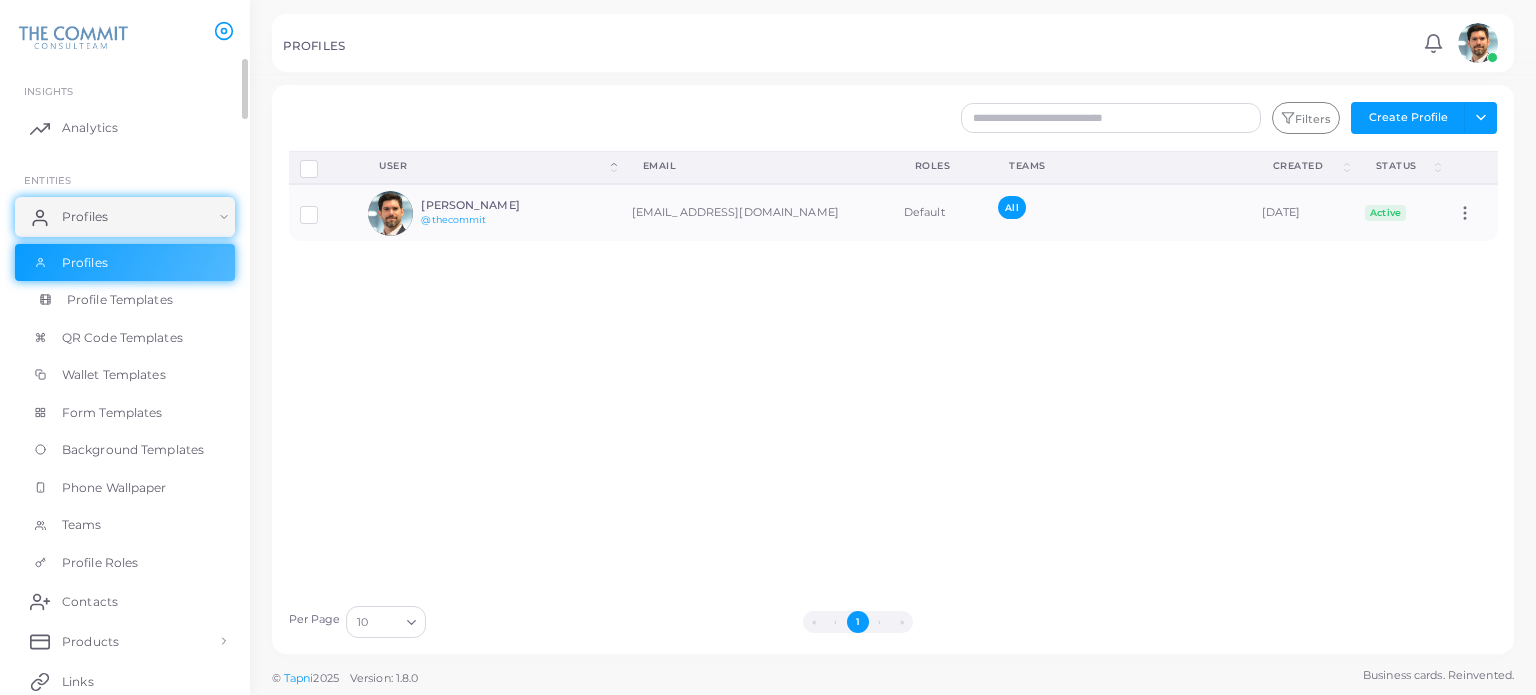 click on "Profile Templates" at bounding box center [120, 300] 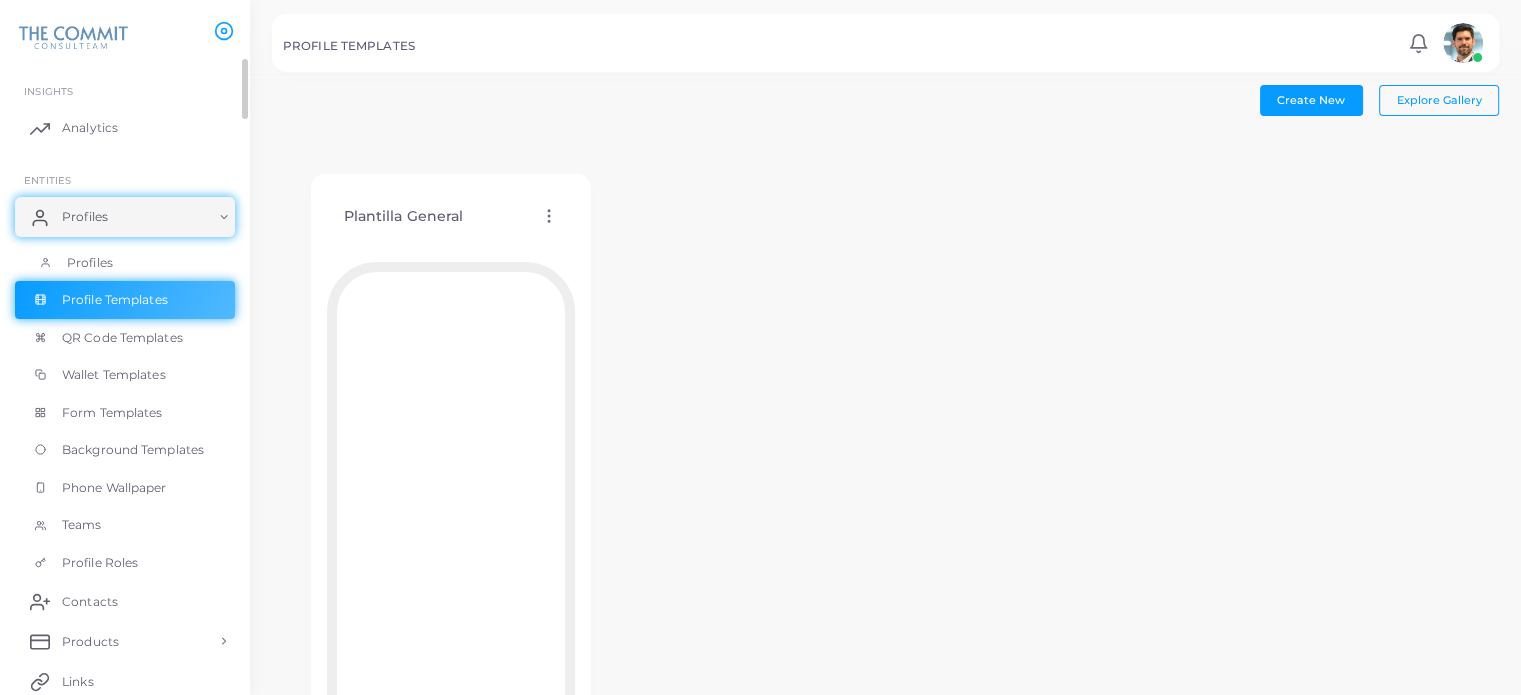 click on "Profiles" at bounding box center (125, 263) 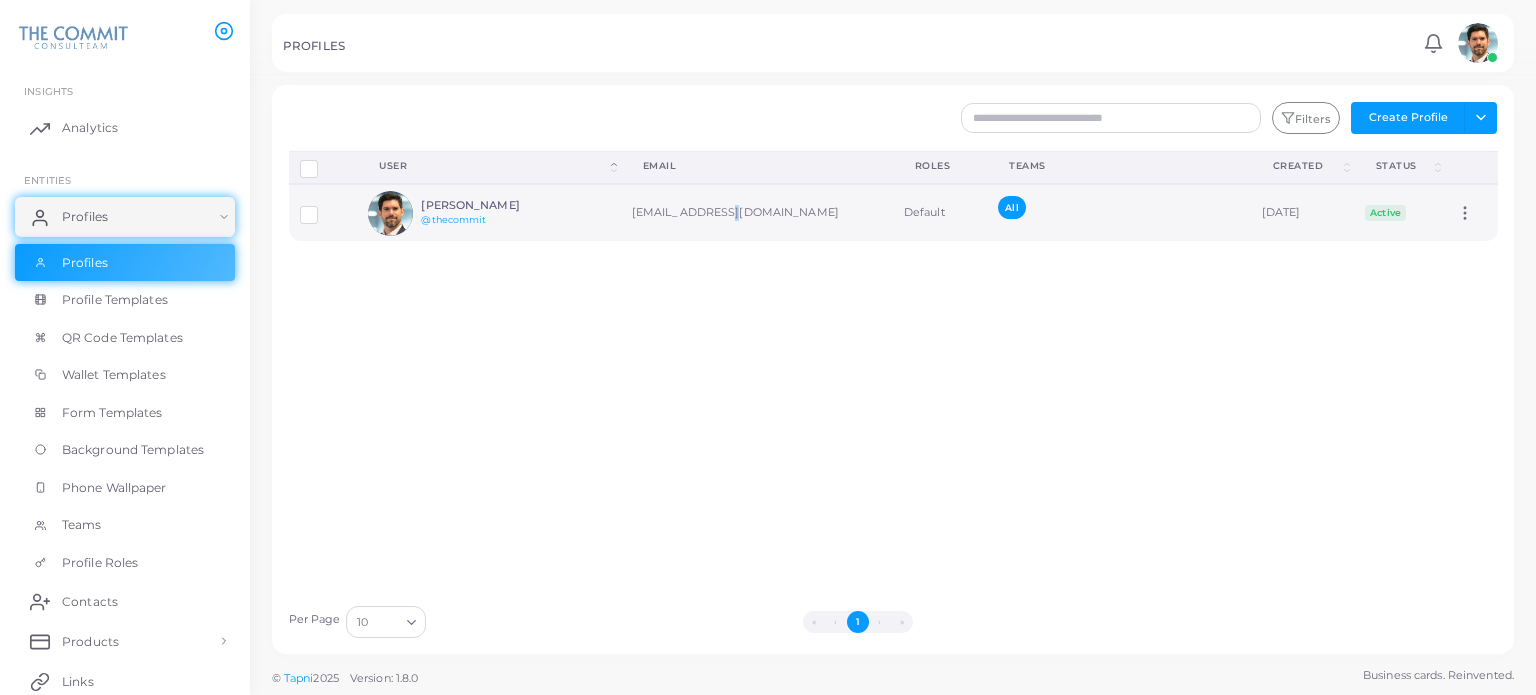 click on "[EMAIL_ADDRESS][DOMAIN_NAME]" at bounding box center [757, 212] 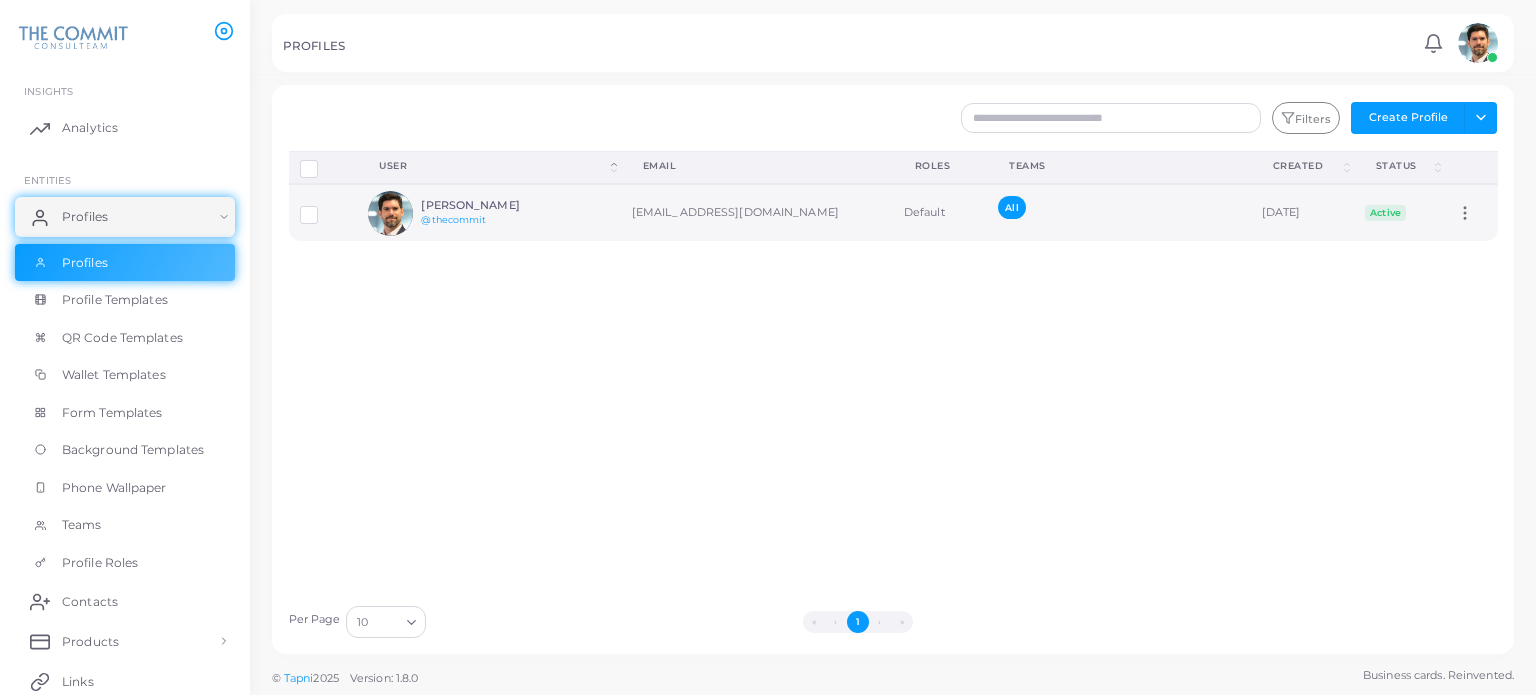 click on "[PERSON_NAME]  @thecommit" at bounding box center (494, 213) 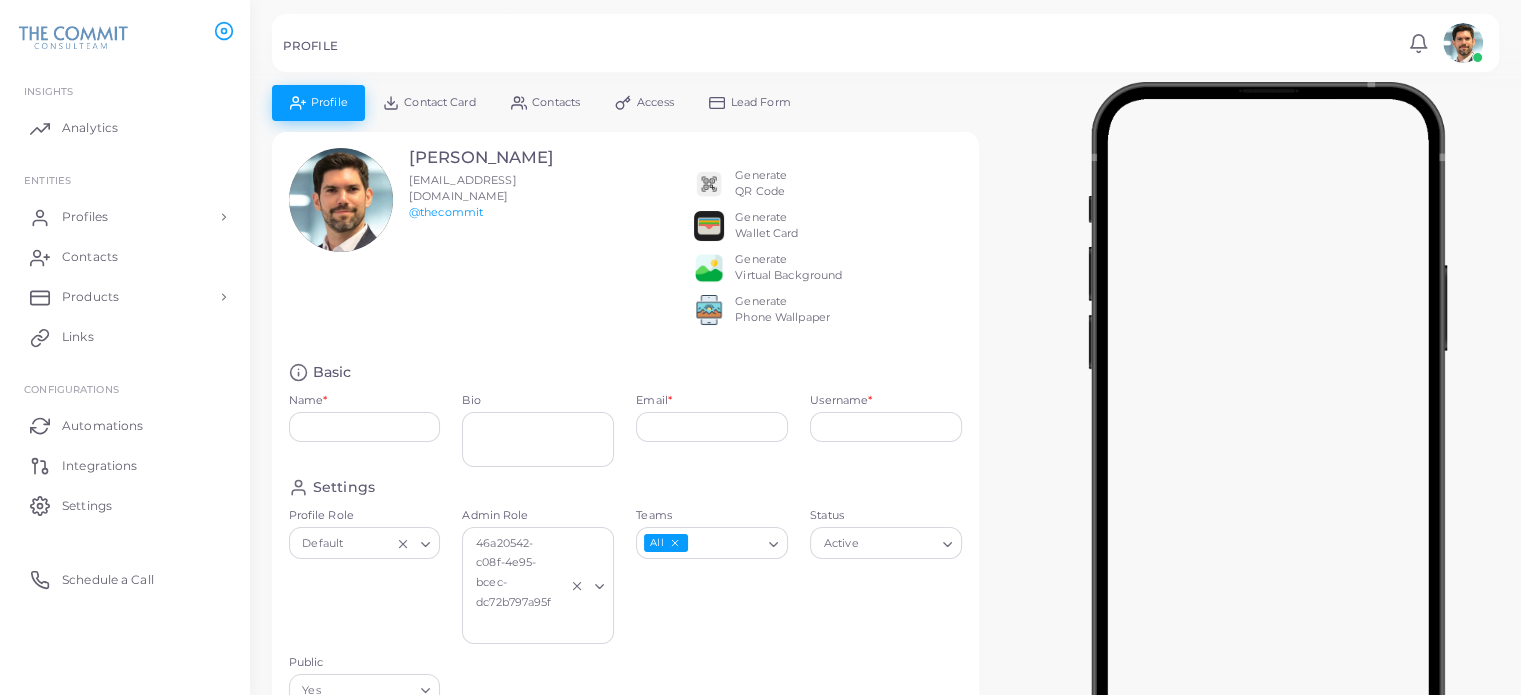 type on "**********" 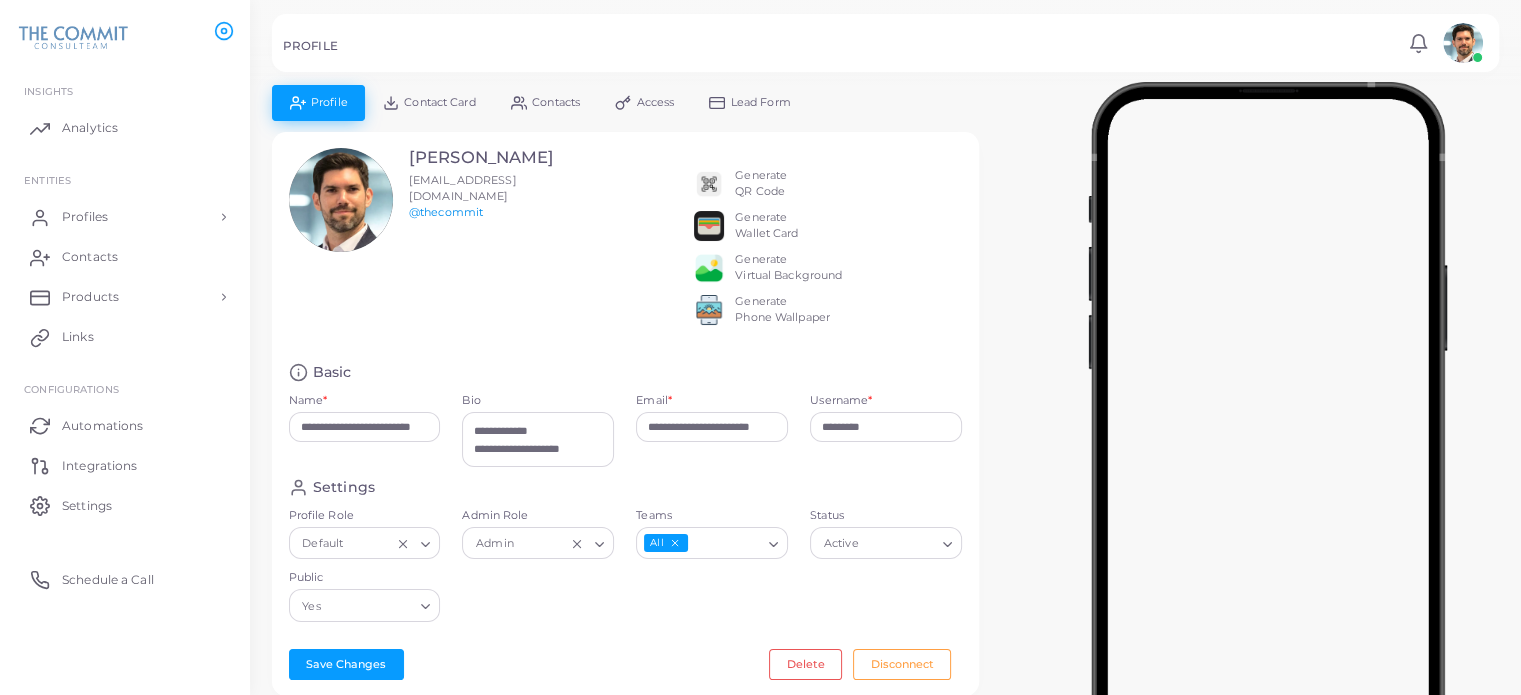 click on "@thecommit" at bounding box center (446, 212) 